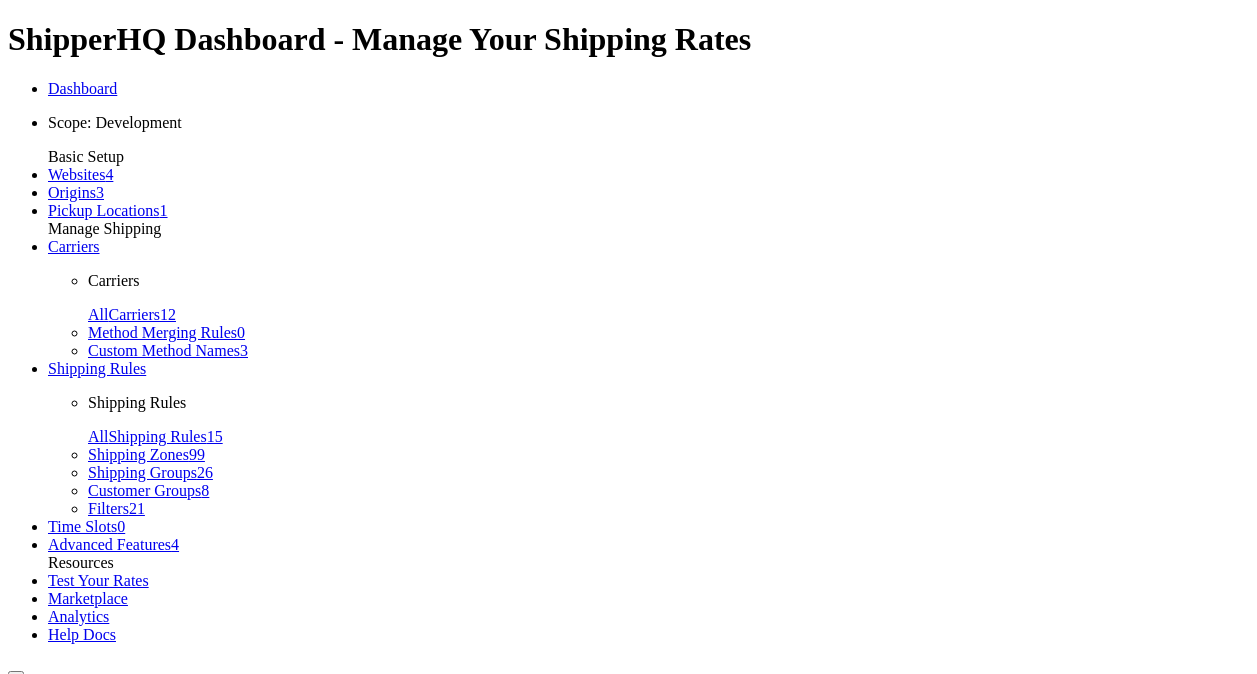 scroll, scrollTop: 0, scrollLeft: 0, axis: both 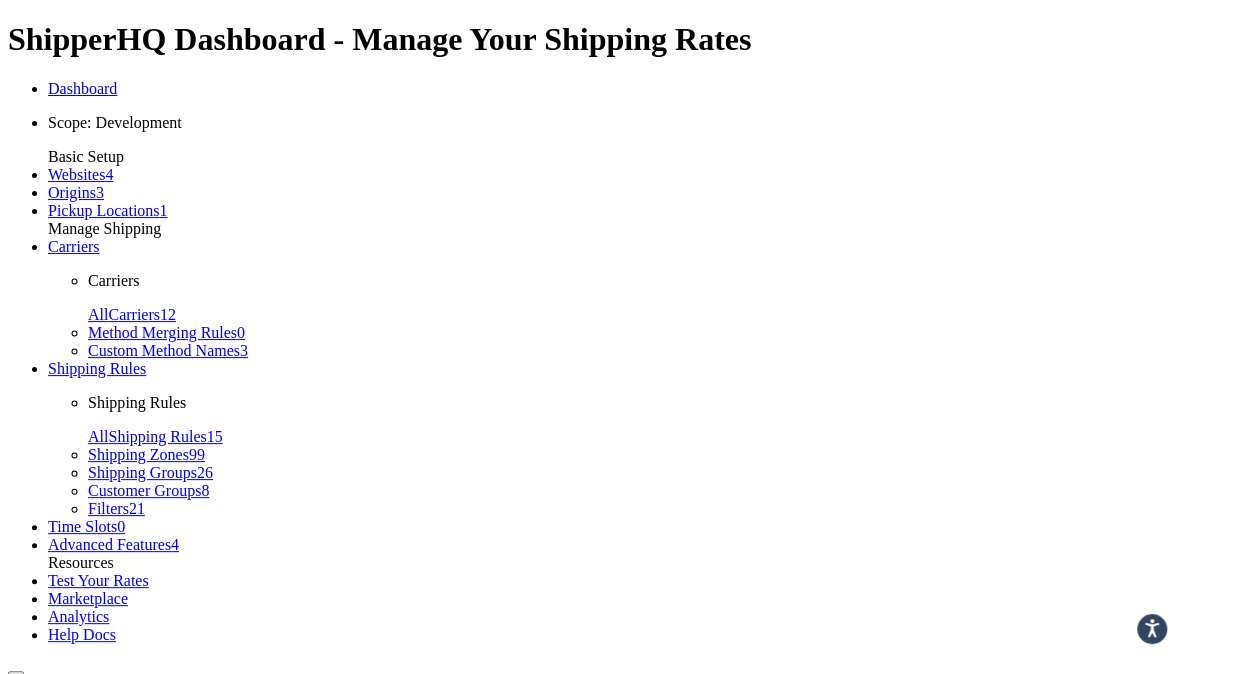 click on "Global Settings" at bounding box center [137, 738] 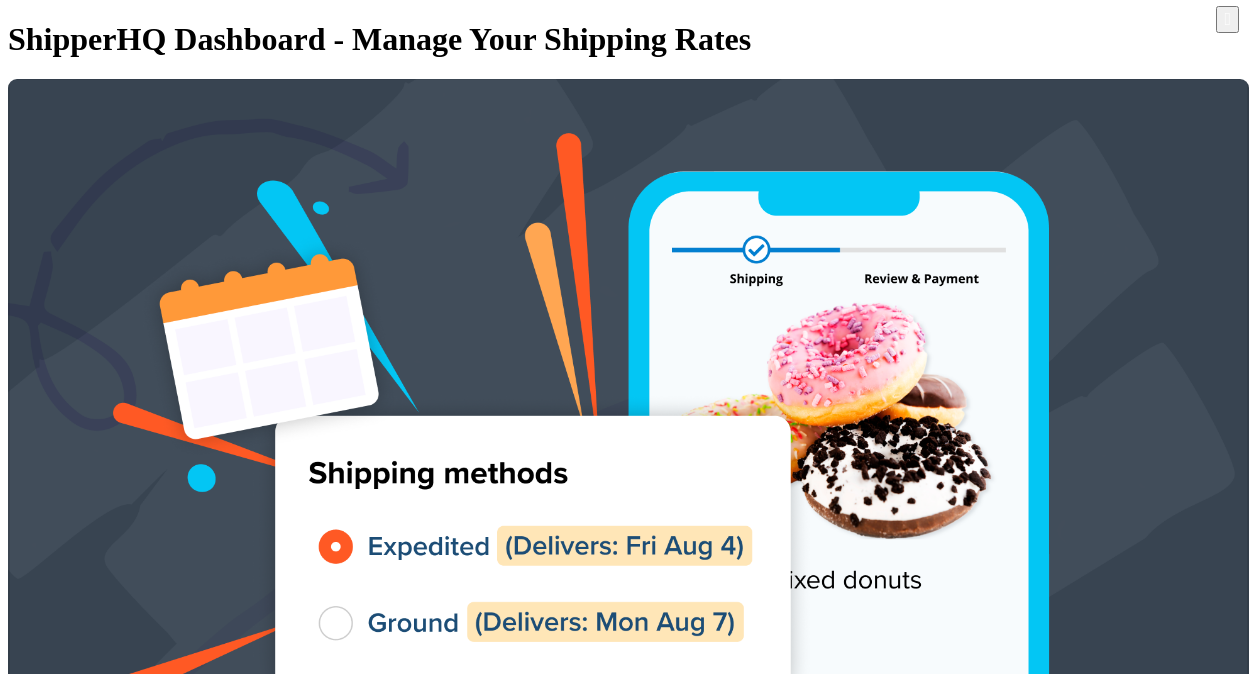 scroll, scrollTop: 0, scrollLeft: 0, axis: both 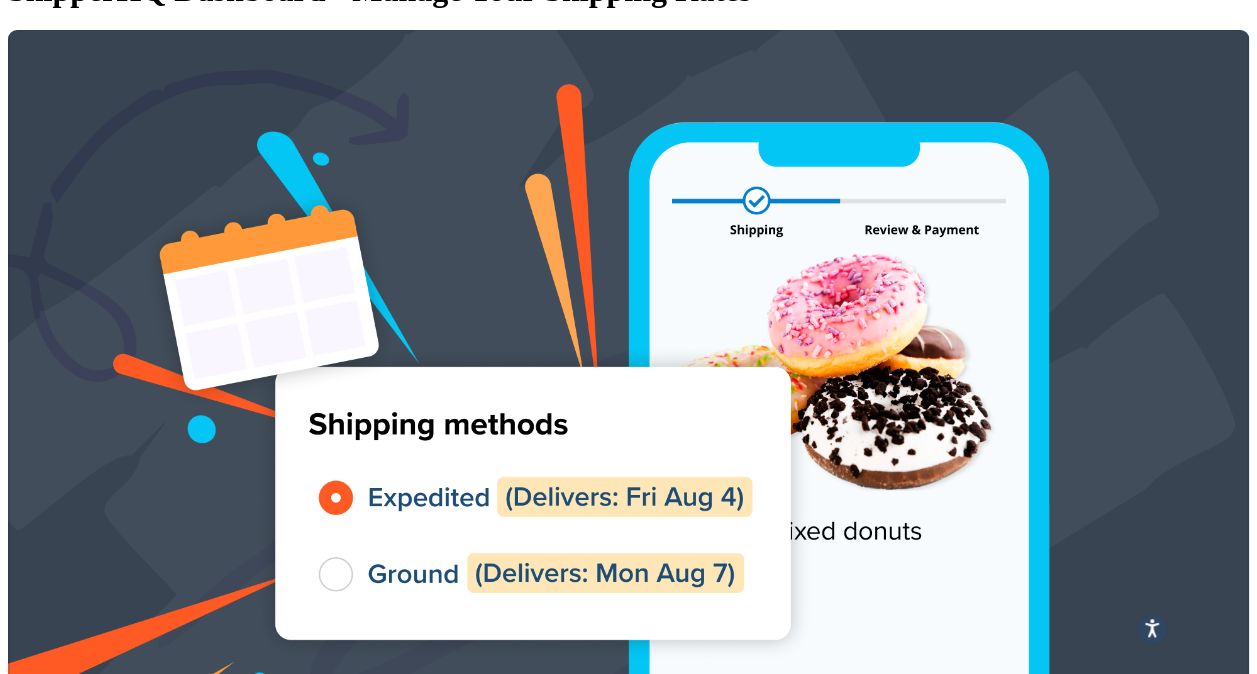 click on "Profile" at bounding box center (70, 3314) 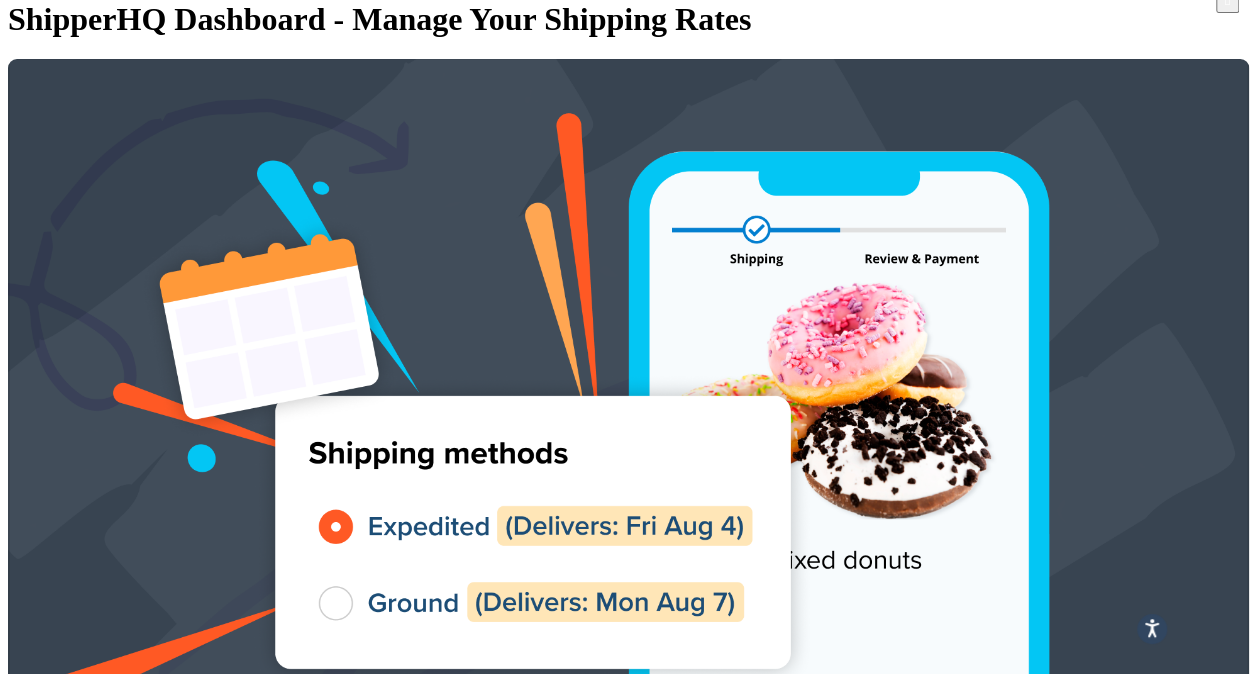 scroll, scrollTop: 12, scrollLeft: 0, axis: vertical 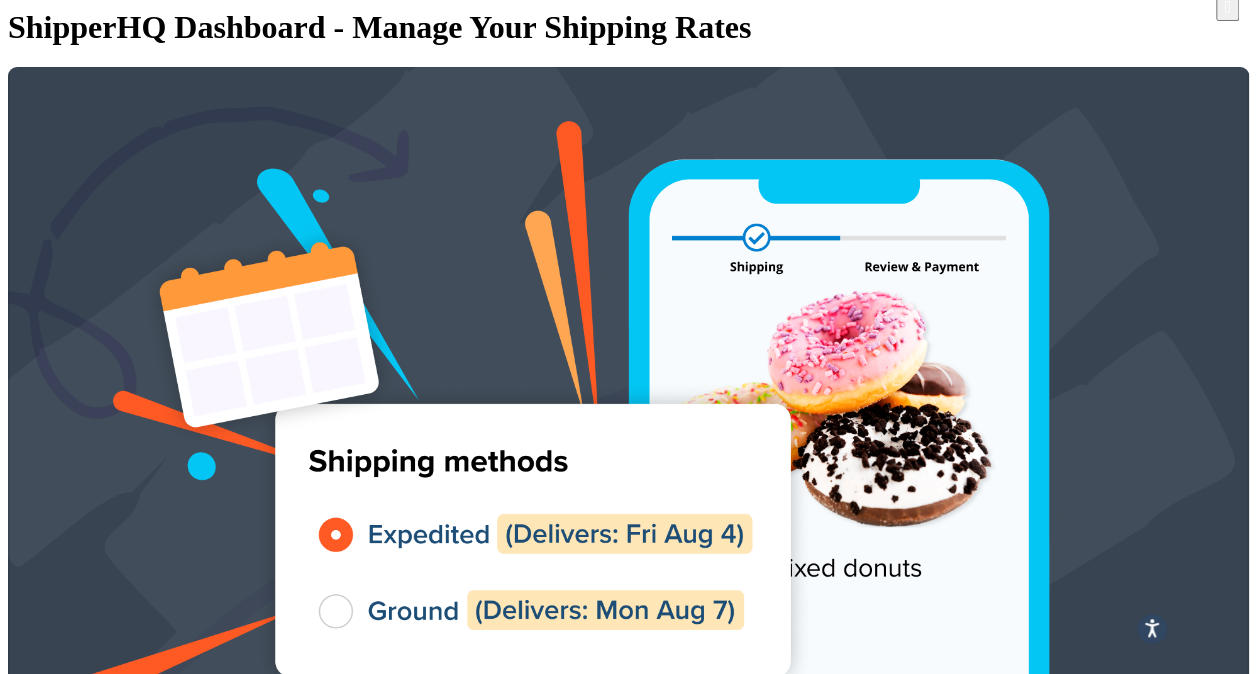 click on "Security" at bounding box center [74, 3369] 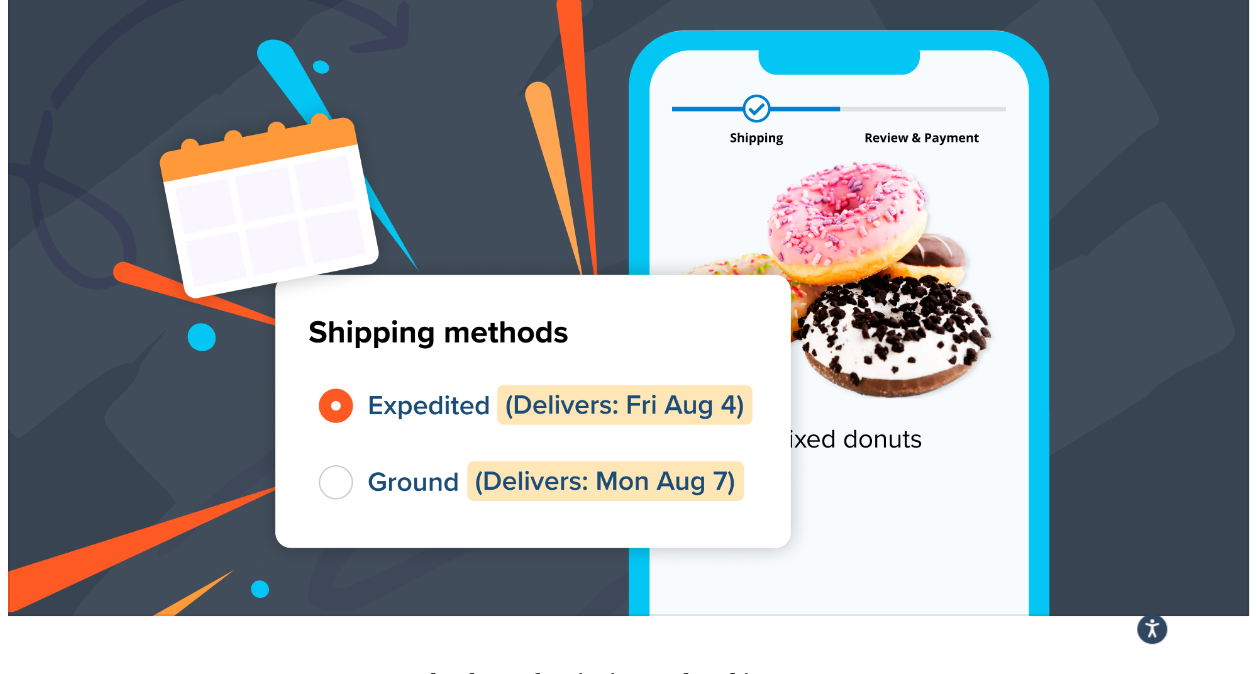 scroll, scrollTop: 0, scrollLeft: 0, axis: both 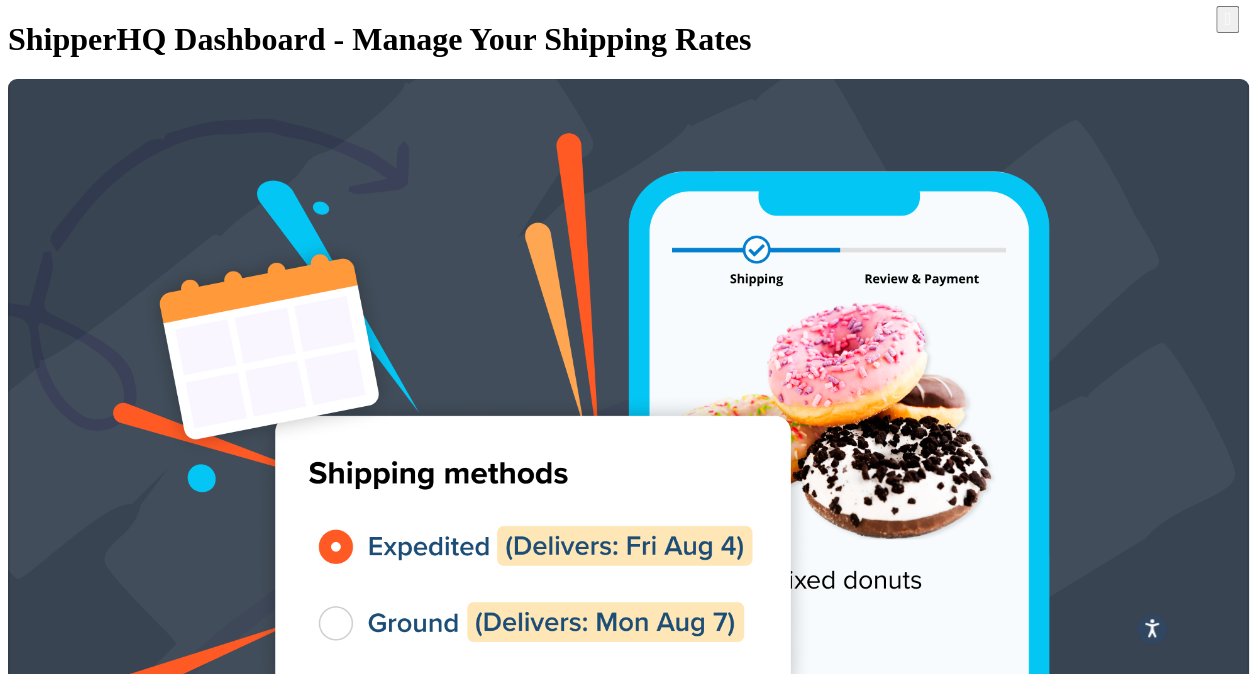 click on "Global Settings" at bounding box center [97, 3399] 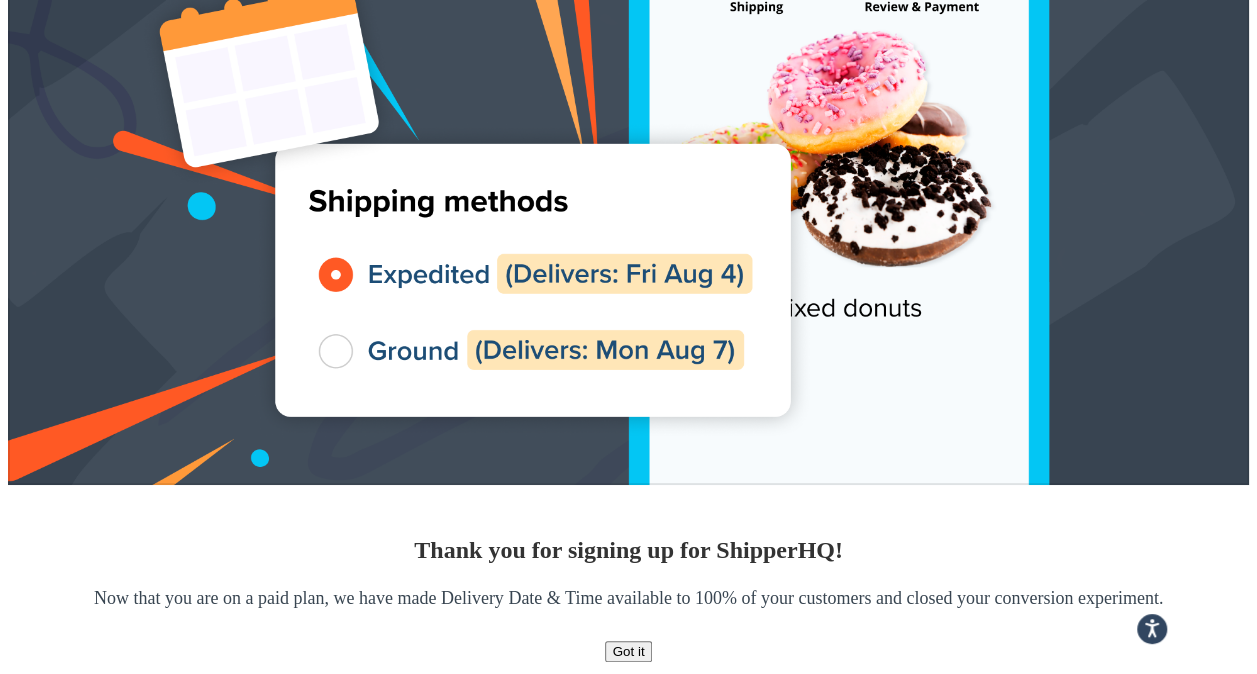scroll, scrollTop: 273, scrollLeft: 0, axis: vertical 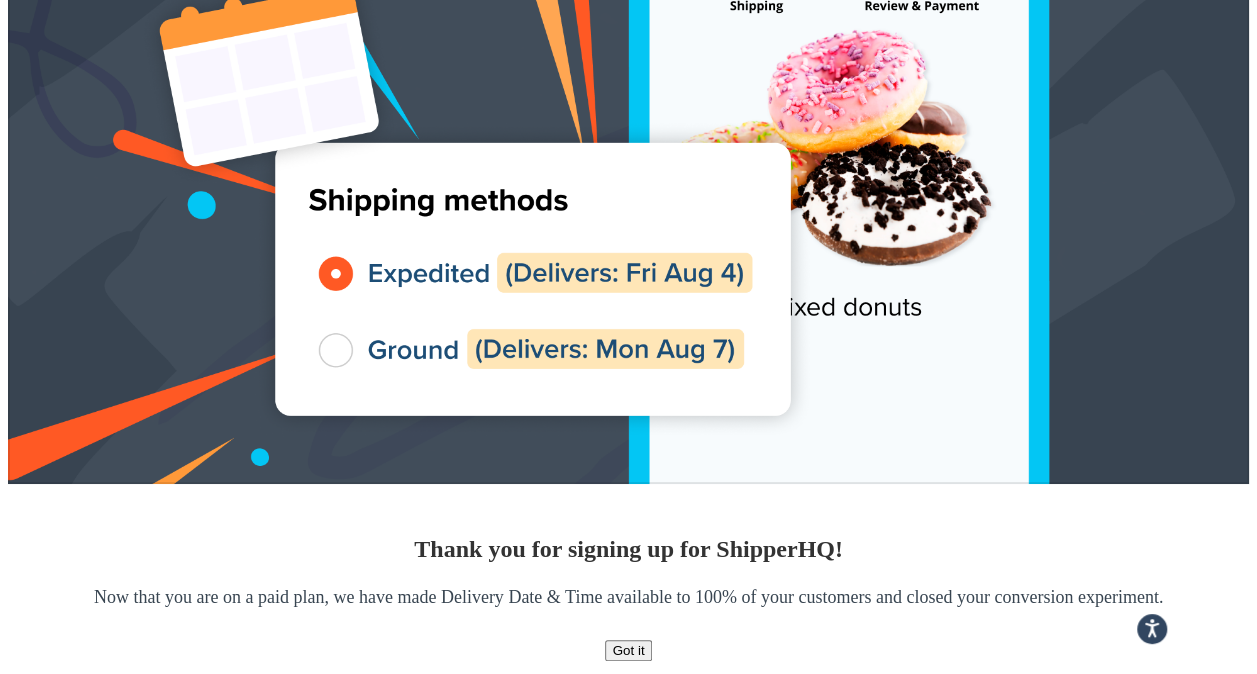 click on "Advanced Features" at bounding box center [149, 1195] 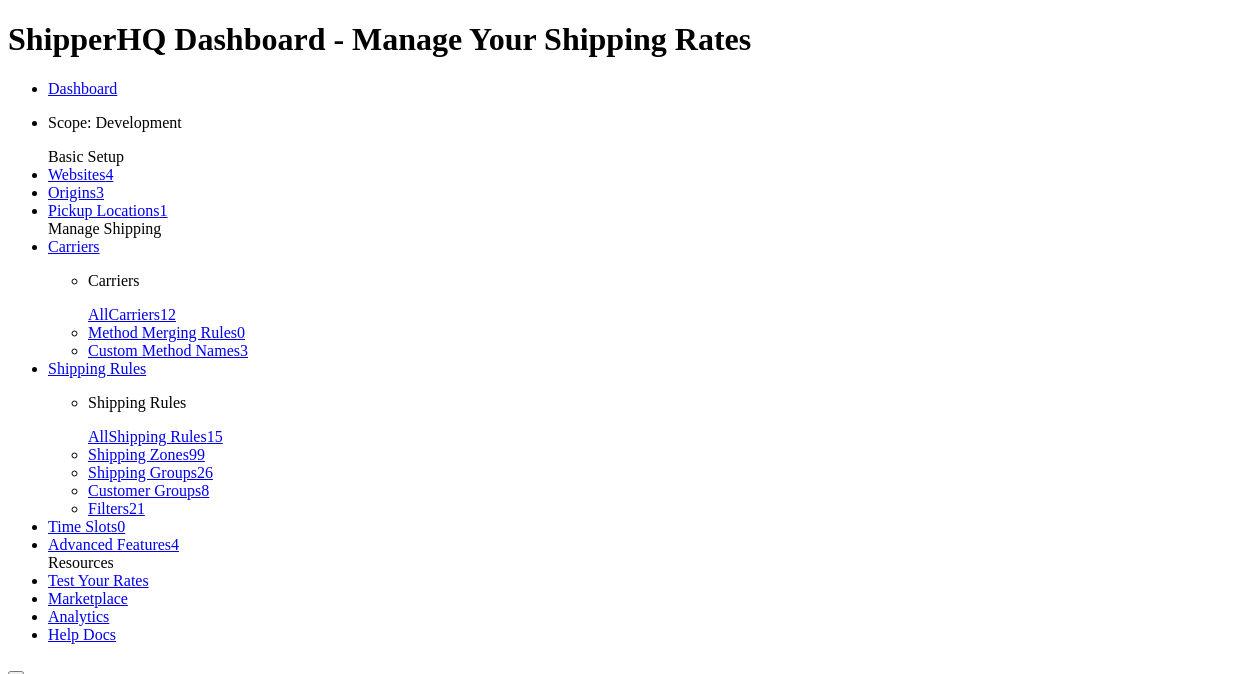 scroll, scrollTop: 0, scrollLeft: 0, axis: both 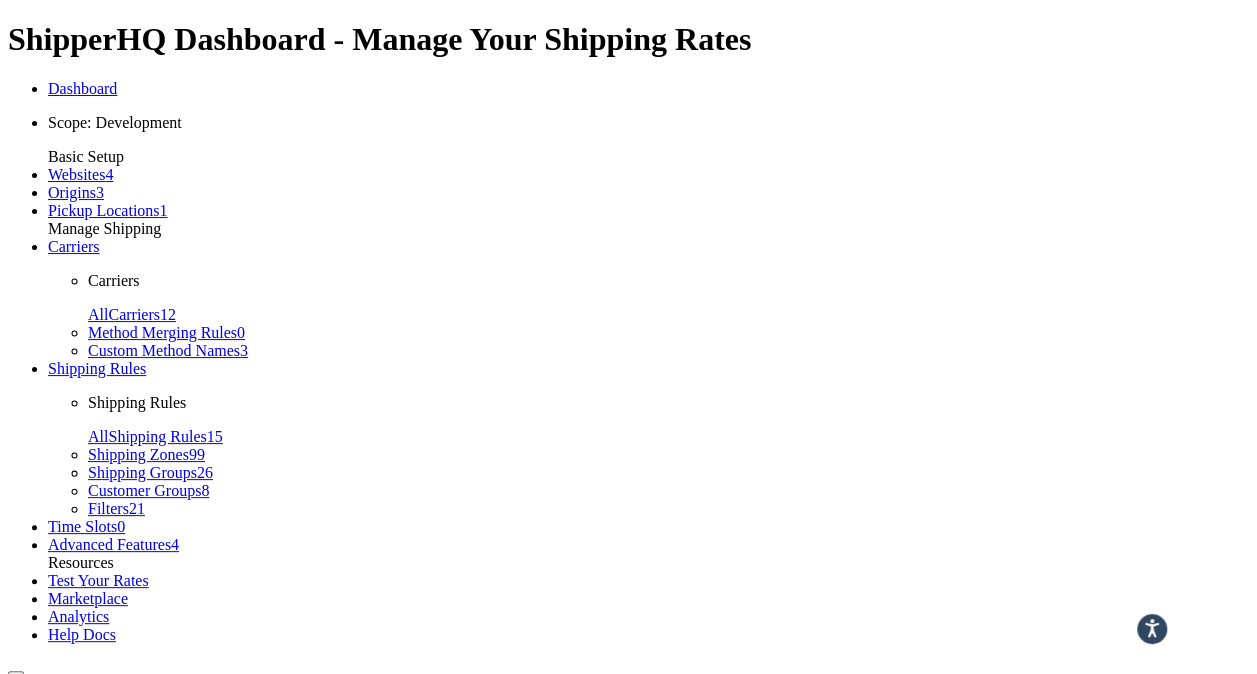 click on "Scope:   Development" at bounding box center [648, 123] 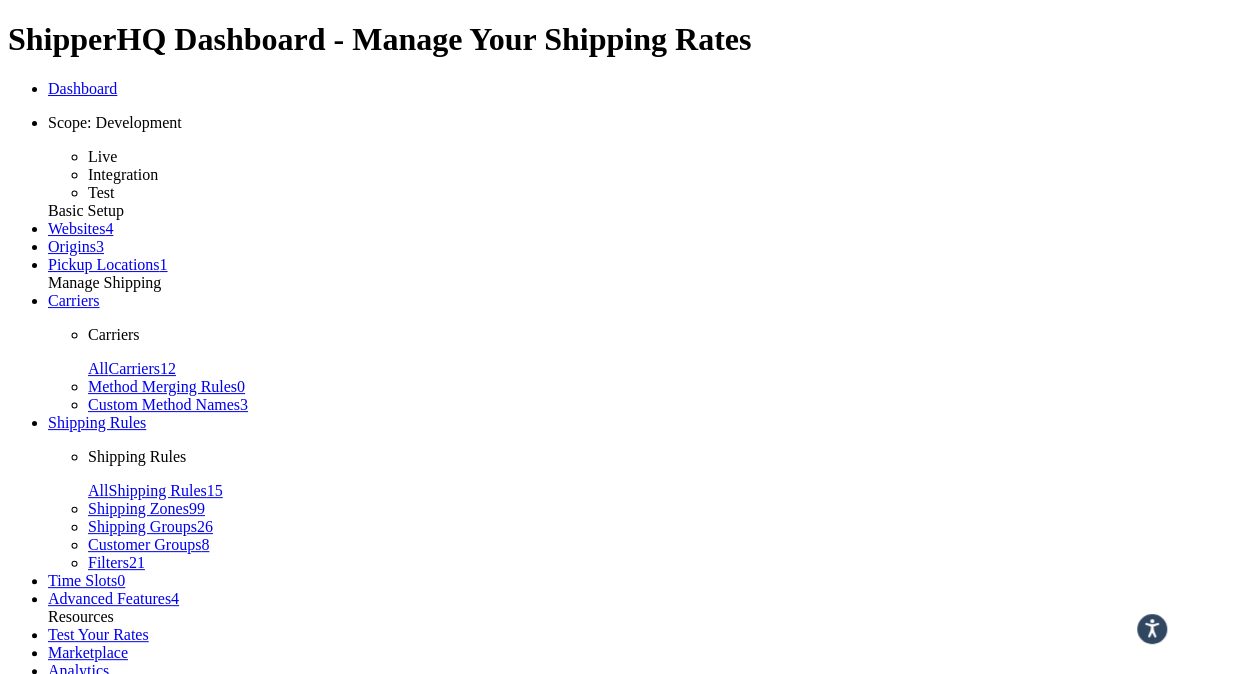 click on "Scope:   Development" at bounding box center [648, 123] 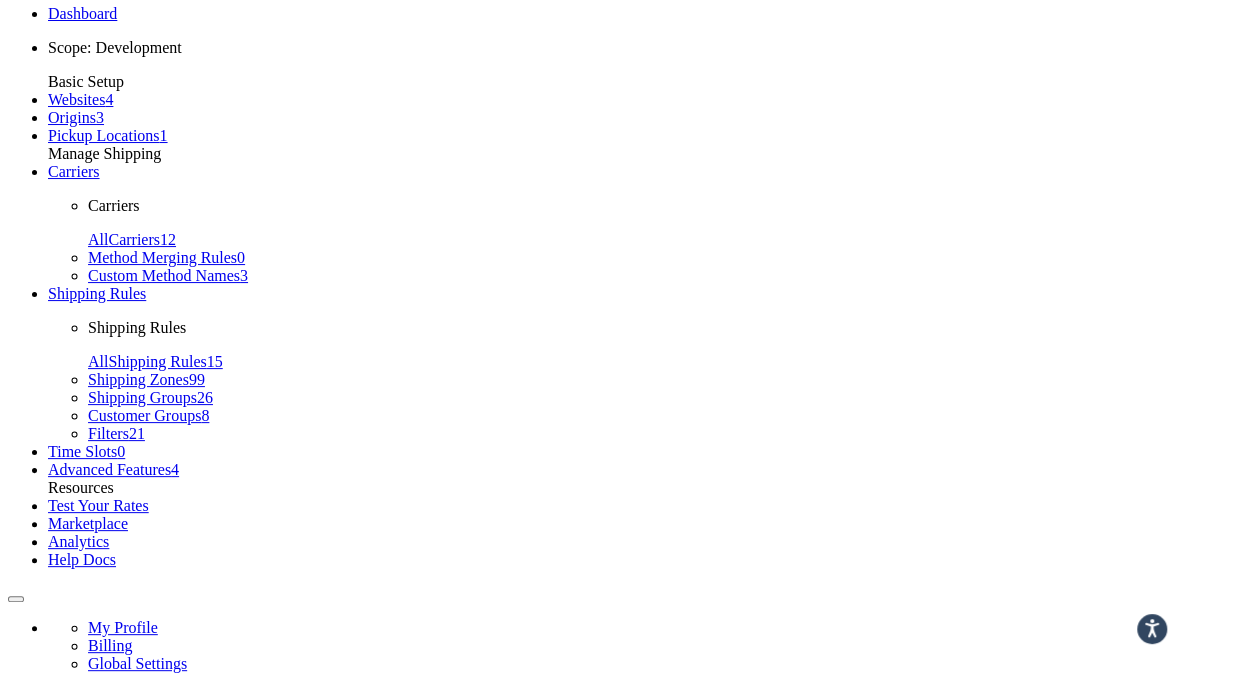scroll, scrollTop: 0, scrollLeft: 0, axis: both 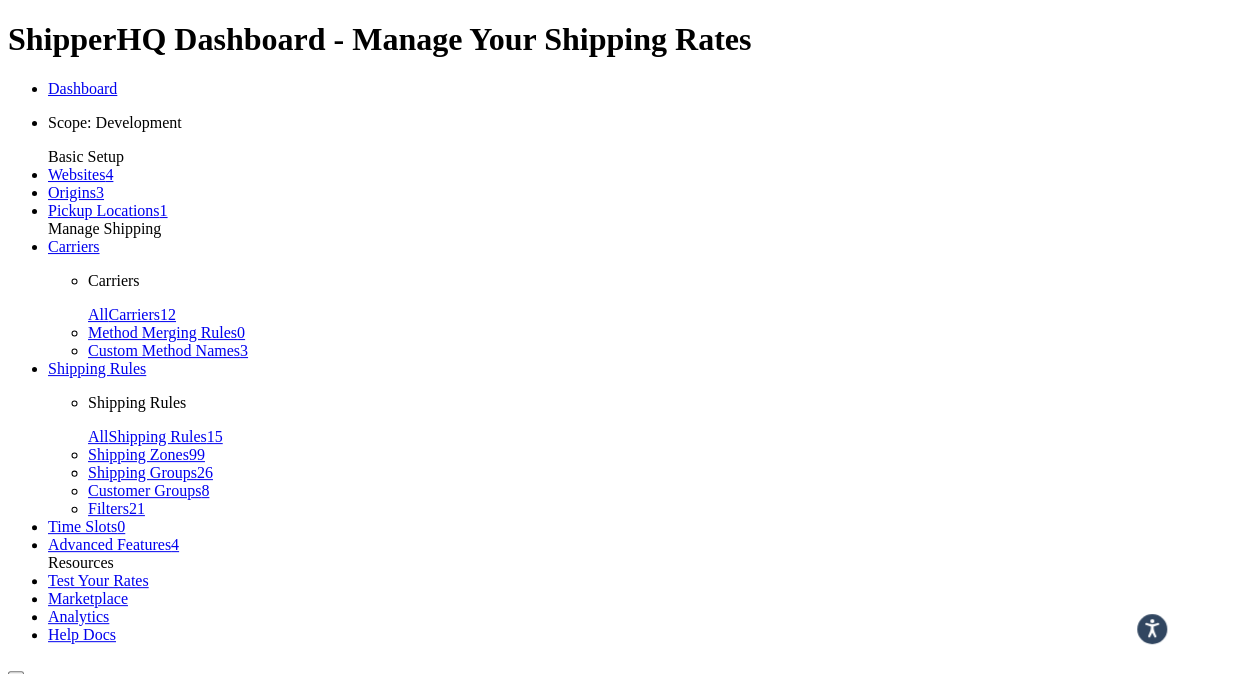 click at bounding box center [48, 694] 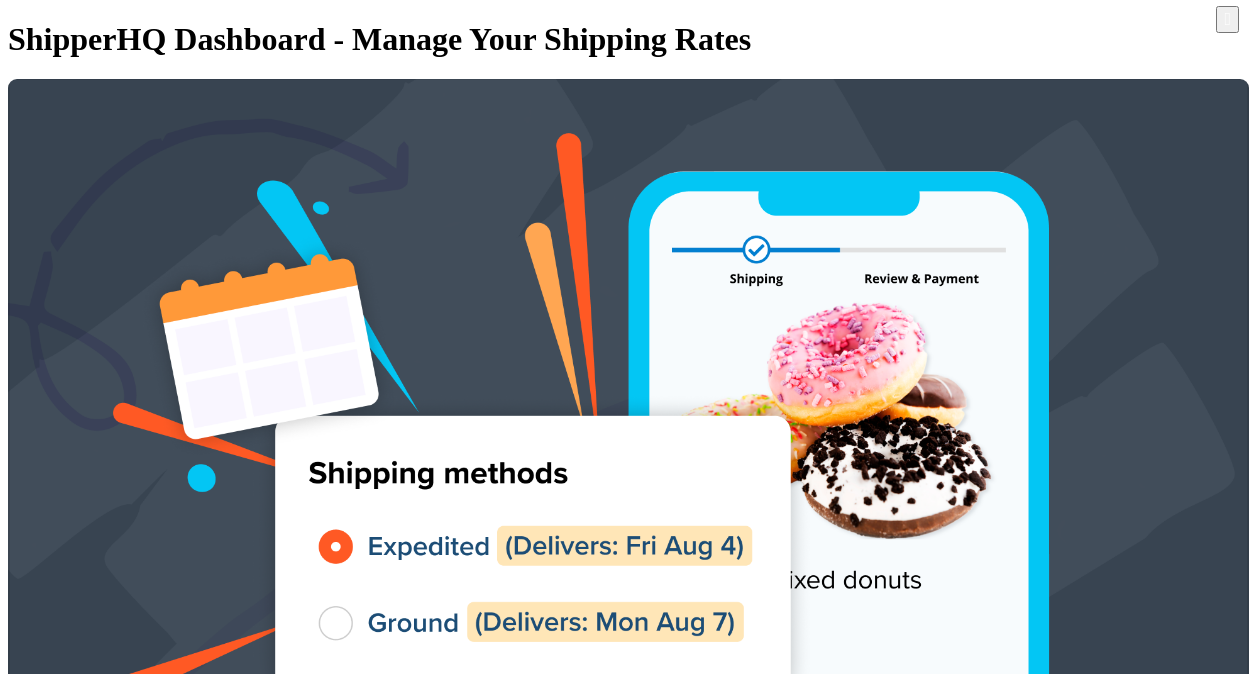 scroll, scrollTop: 0, scrollLeft: 0, axis: both 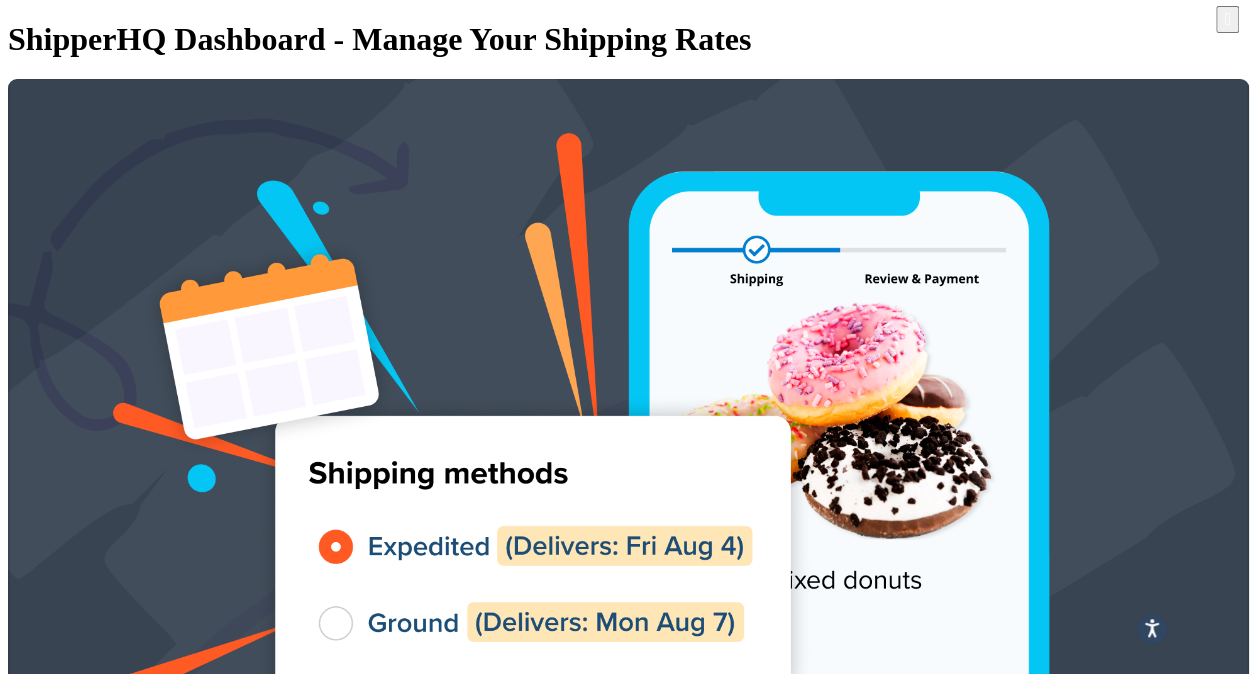 click at bounding box center [8, 950] 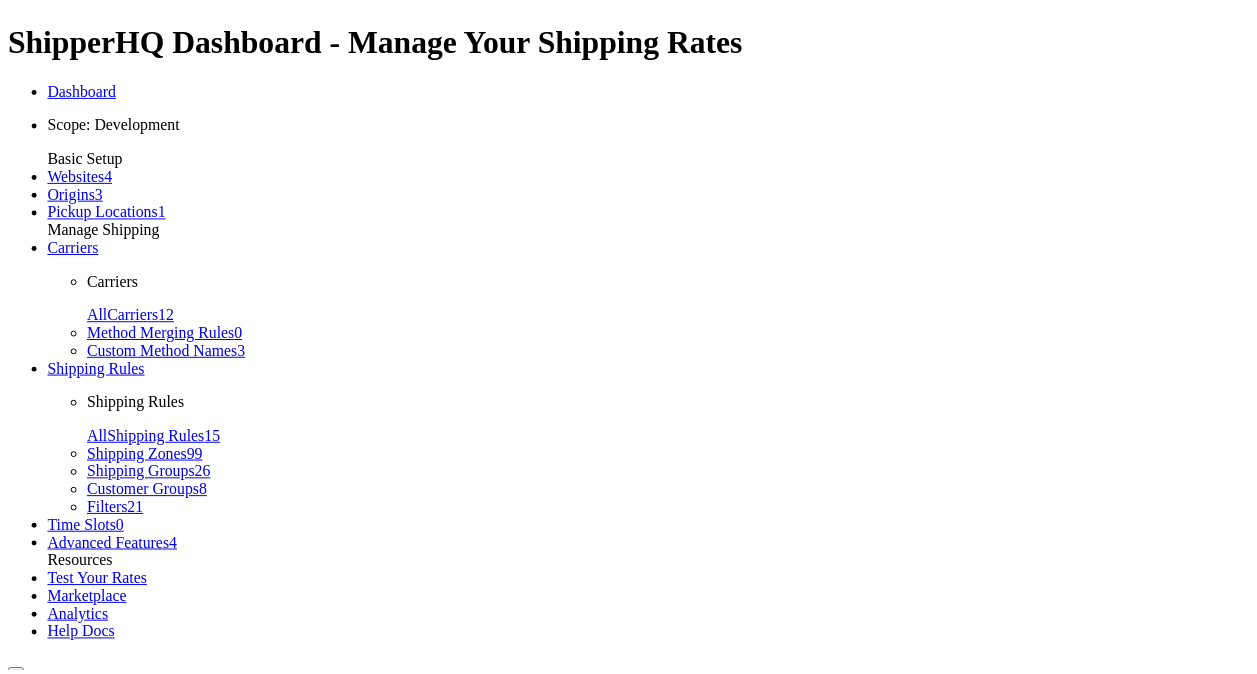 scroll, scrollTop: 0, scrollLeft: 0, axis: both 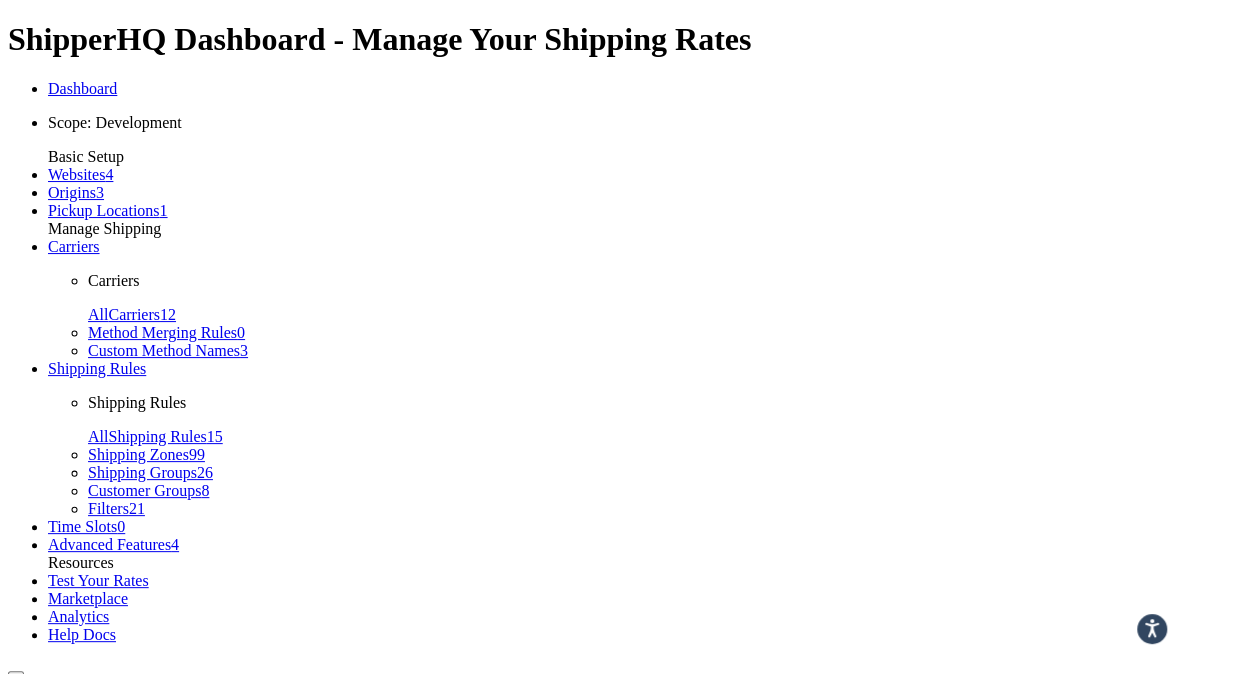 click on "Billing" at bounding box center (110, 720) 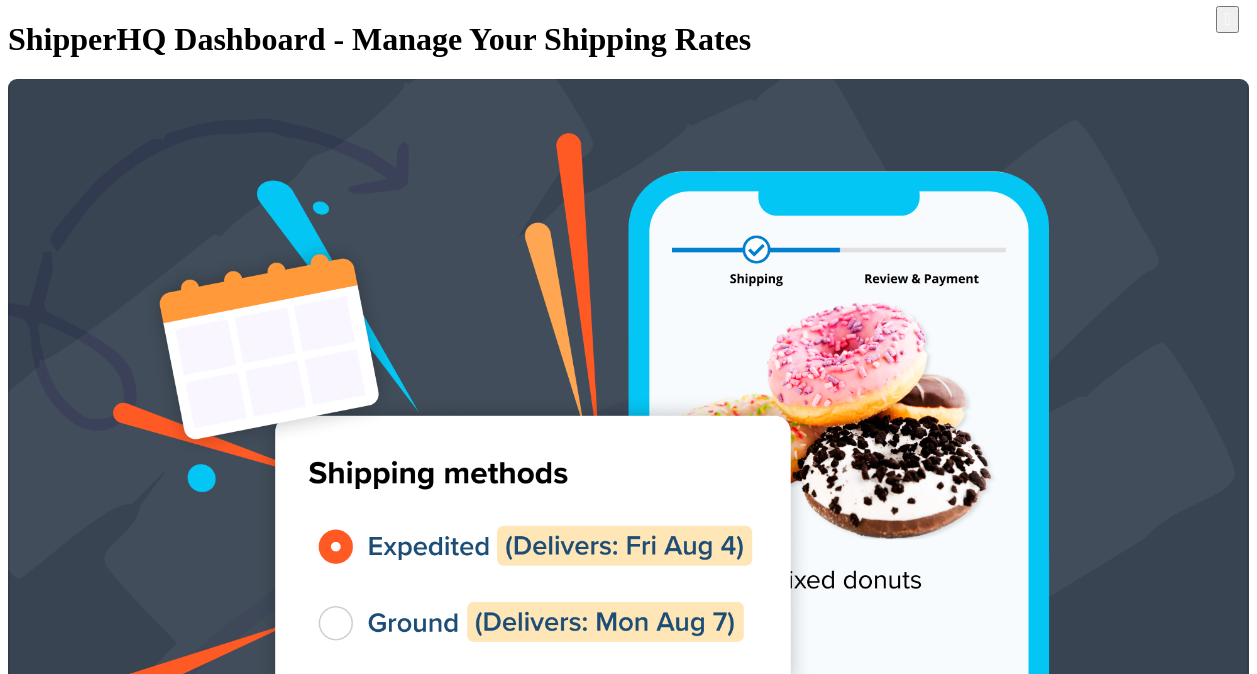 scroll, scrollTop: 0, scrollLeft: 0, axis: both 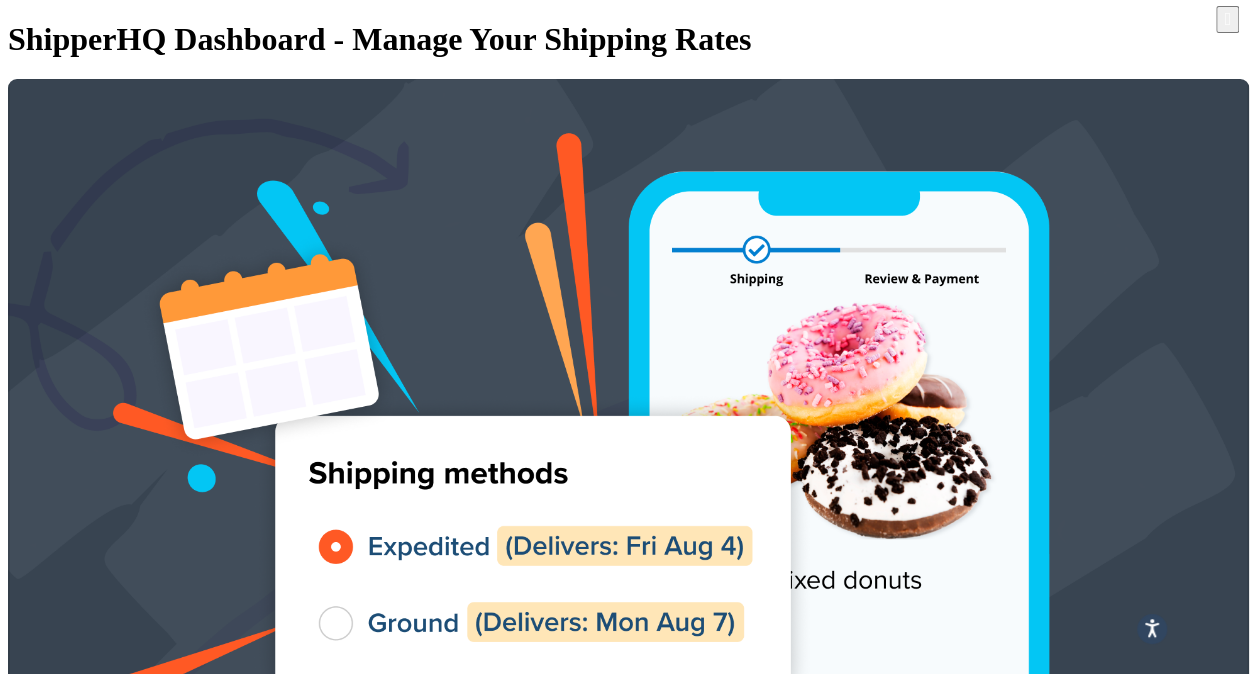 click on "Plan Details" at bounding box center (47, 5921) 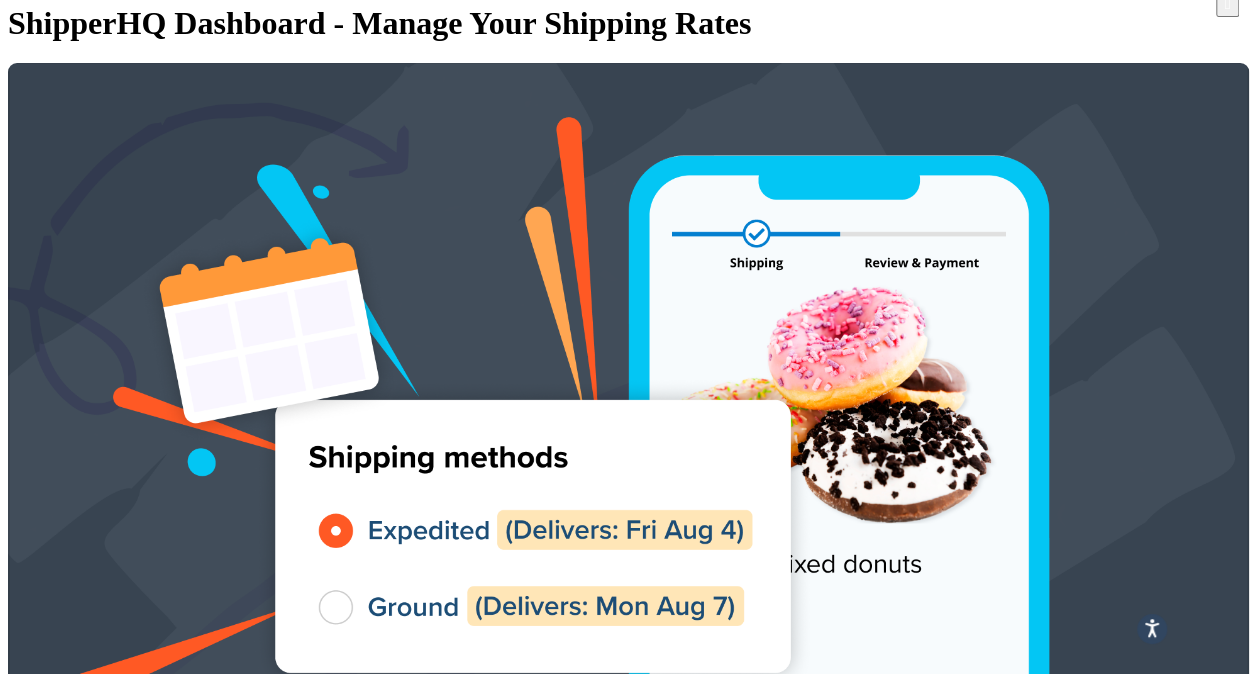 scroll, scrollTop: 0, scrollLeft: 0, axis: both 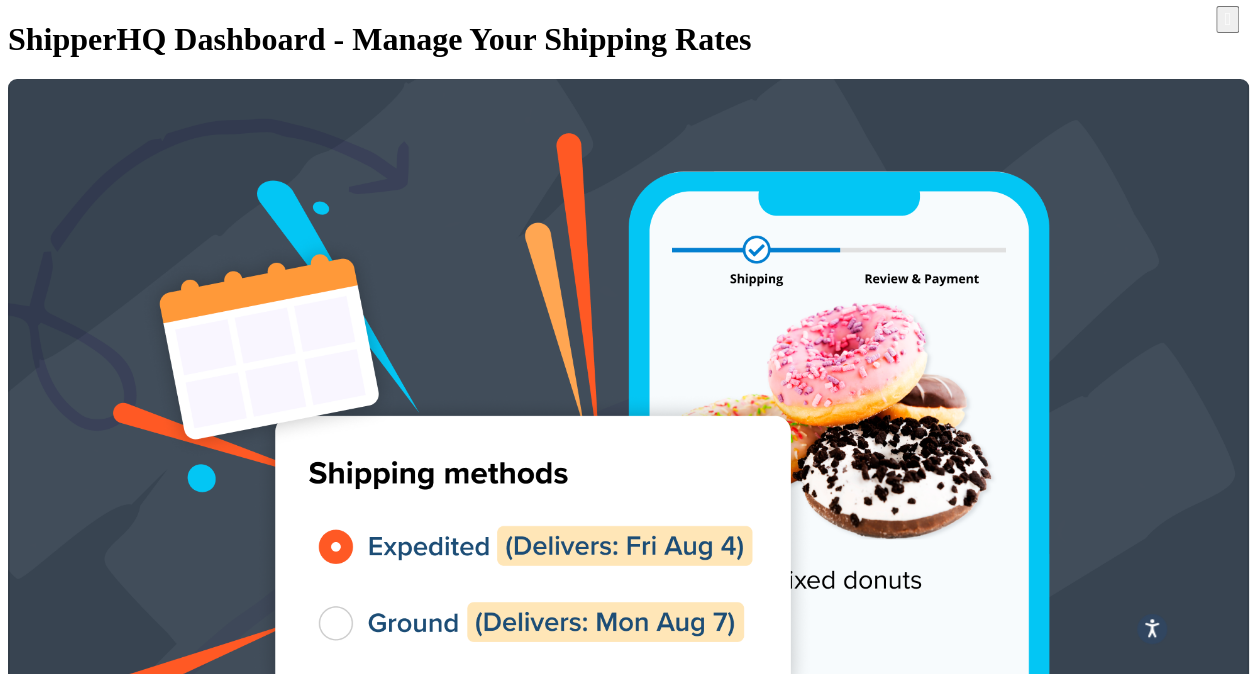 click on "Global Settings" at bounding box center [97, 3399] 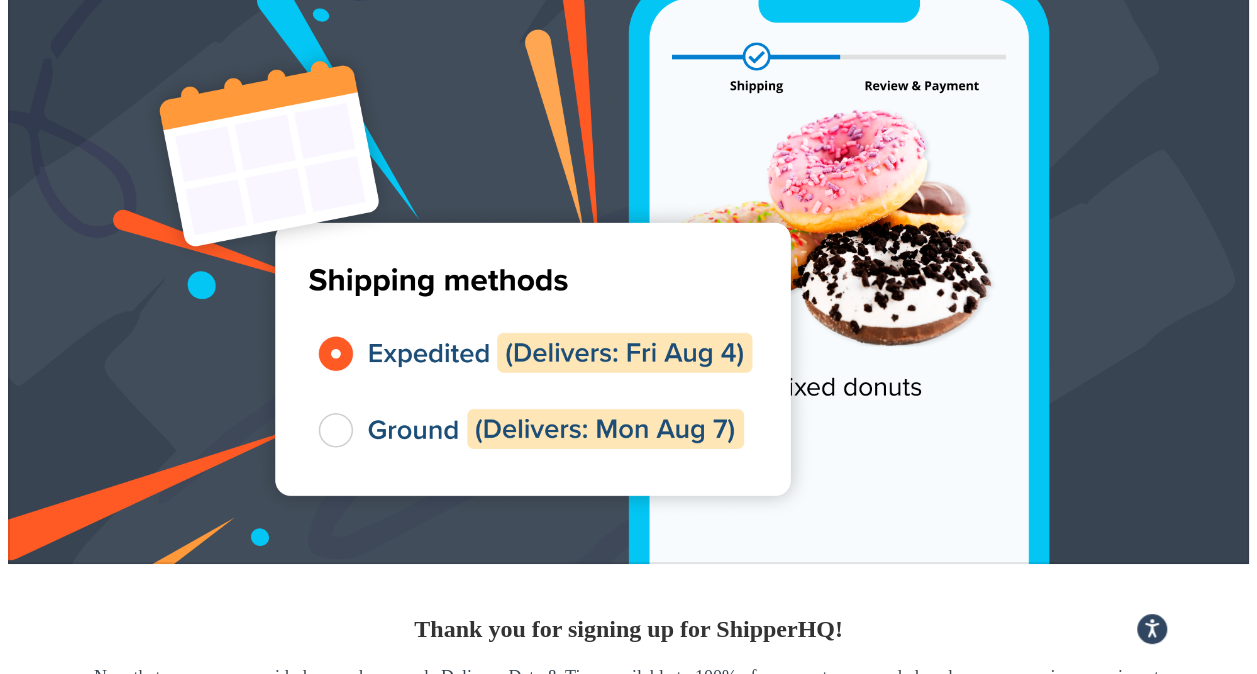scroll, scrollTop: 0, scrollLeft: 0, axis: both 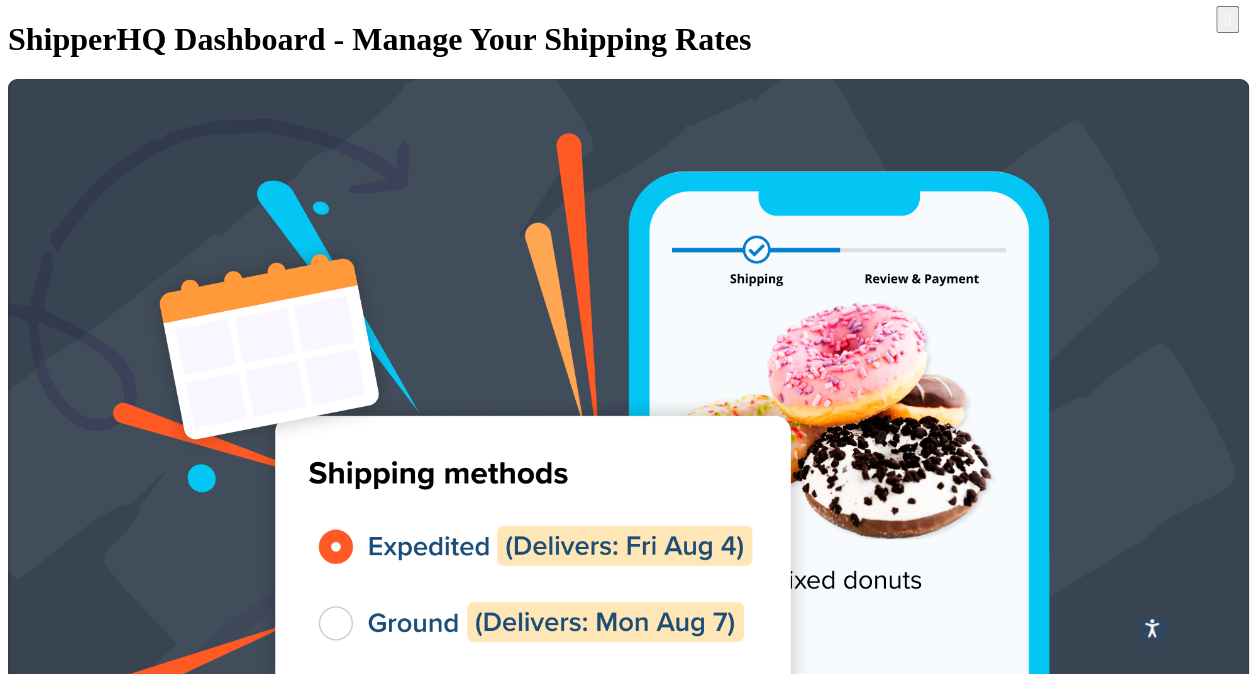 click on "Security" at bounding box center [74, 3381] 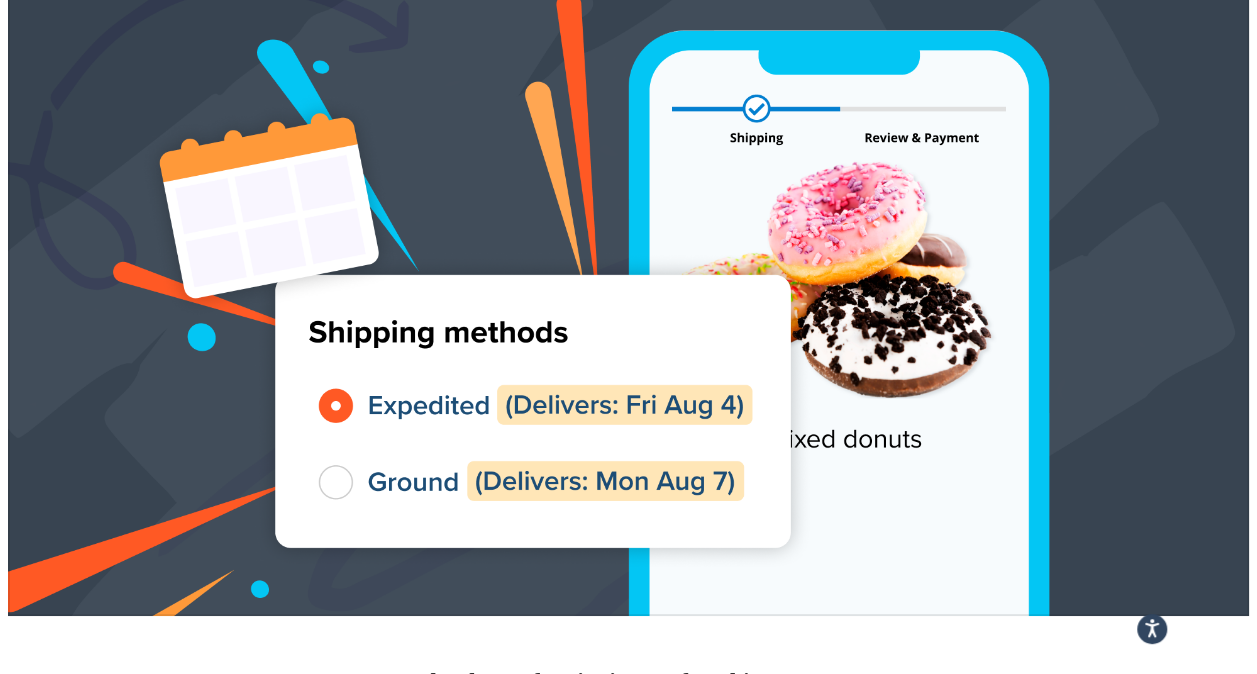 click on "Password & permissions management for your account." at bounding box center [628, 3952] 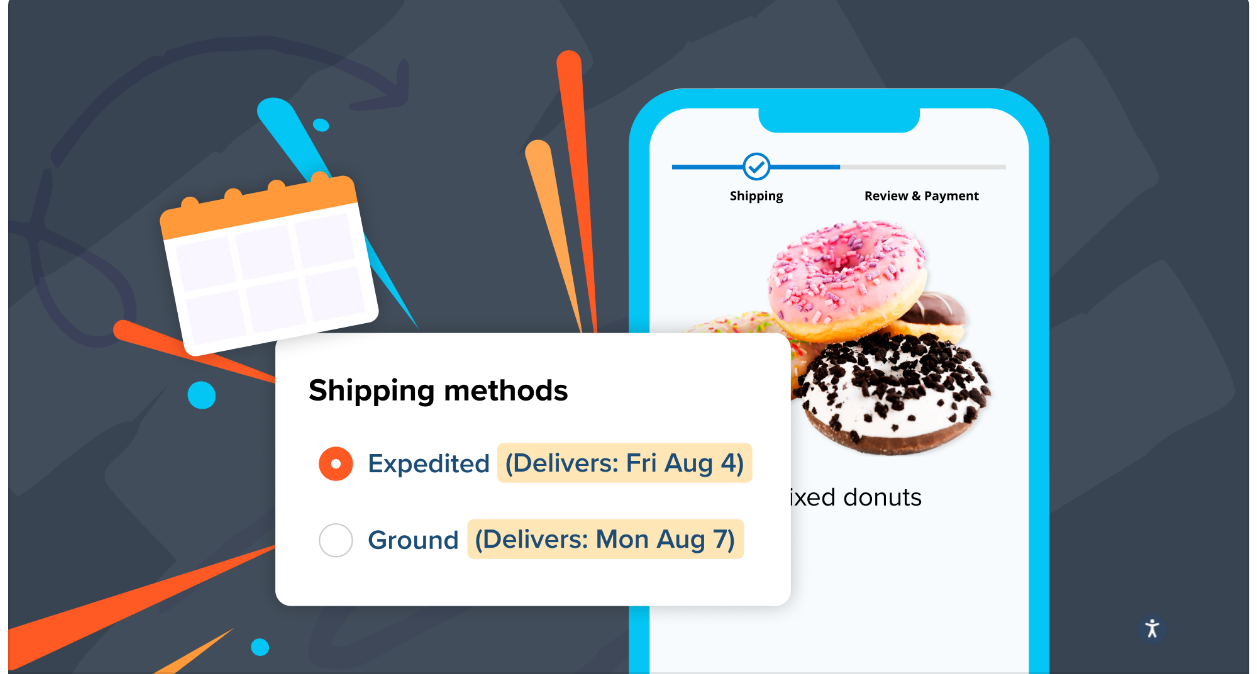click on "Profile" at bounding box center (70, 3280) 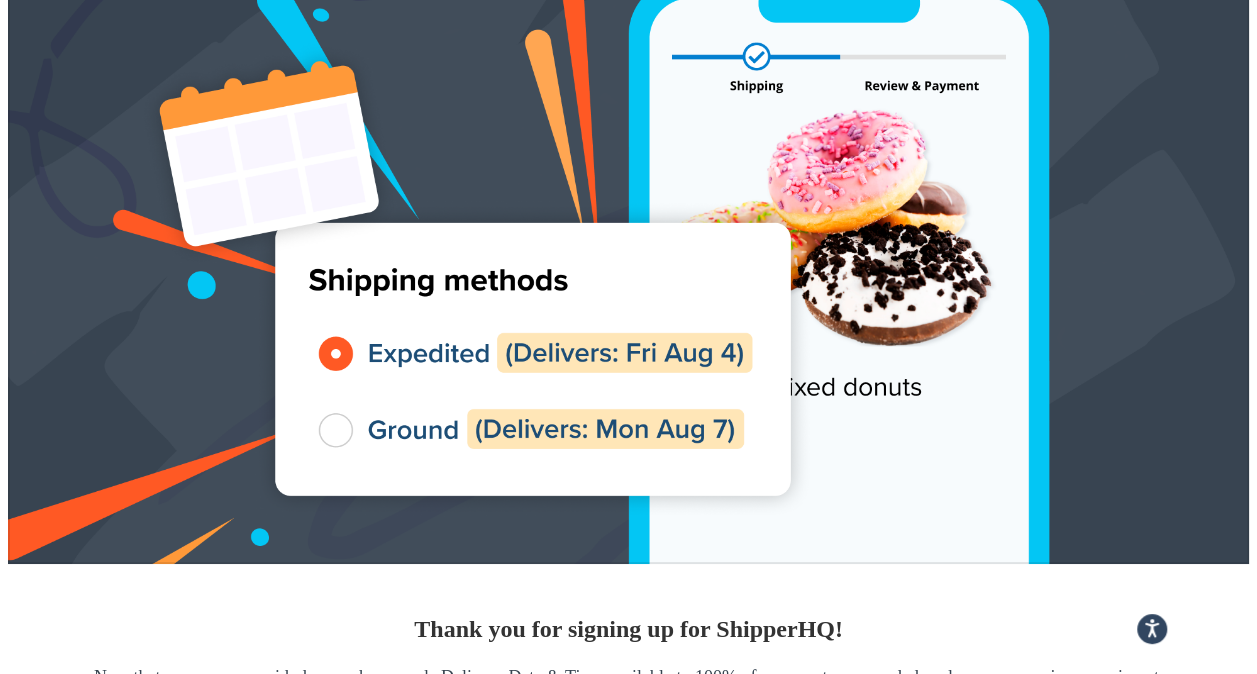 scroll, scrollTop: 0, scrollLeft: 0, axis: both 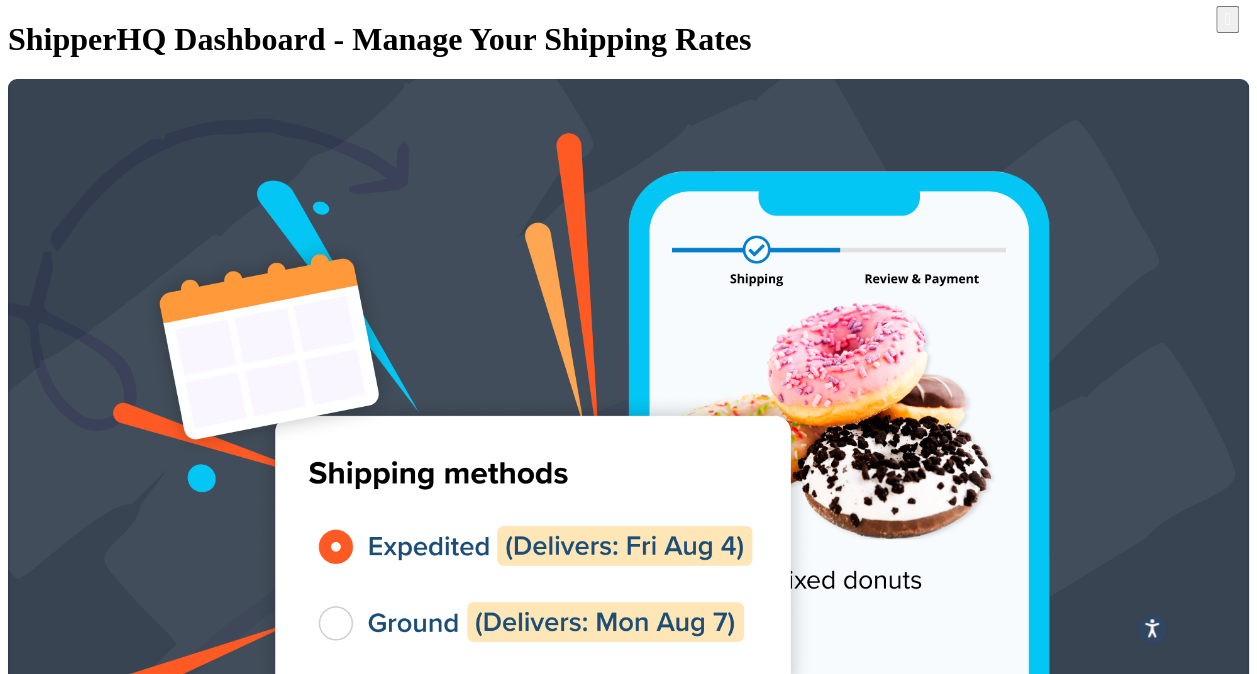 click on "My Profile   Billing   Global Settings   Contact Us   Logout" at bounding box center (628, 1719) 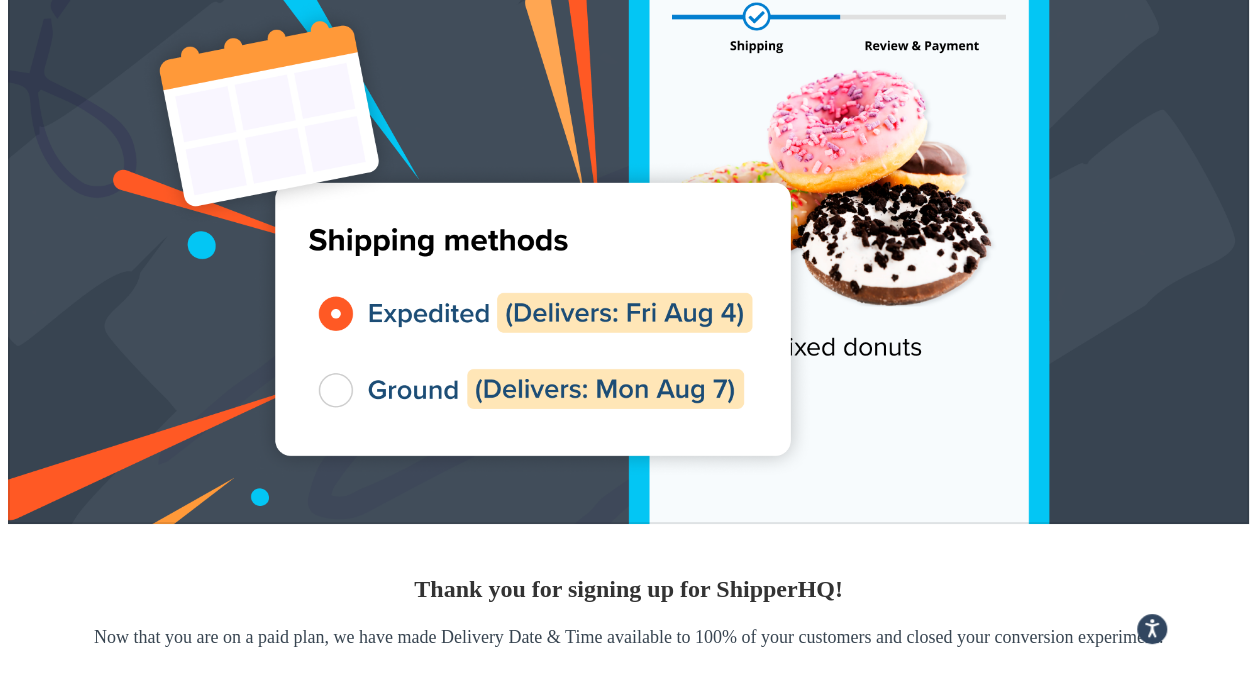 scroll, scrollTop: 190, scrollLeft: 0, axis: vertical 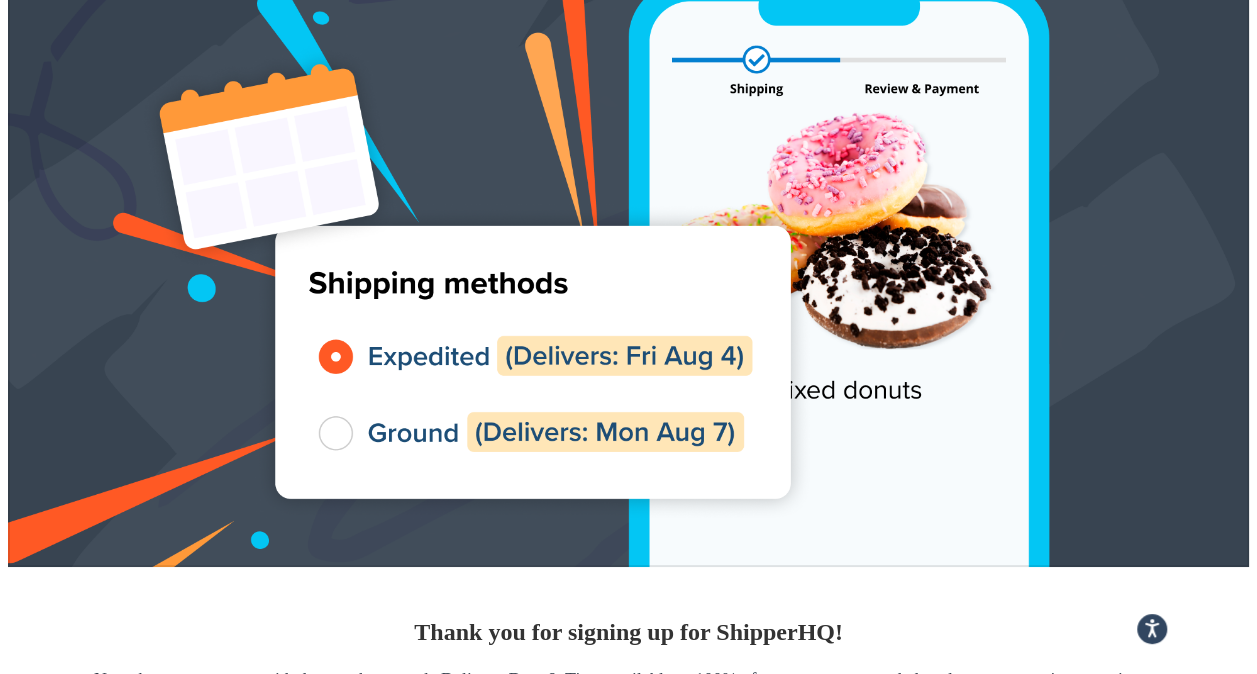 click on "Advanced Features" at bounding box center (149, 1278) 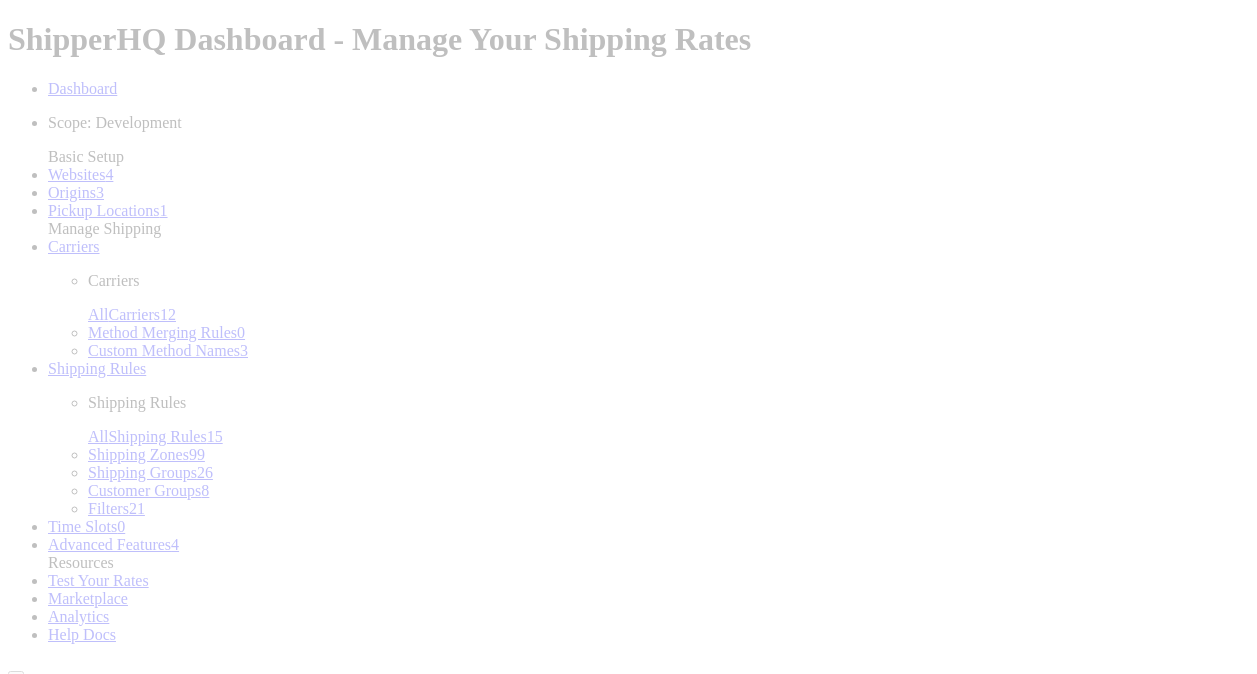 scroll, scrollTop: 0, scrollLeft: 0, axis: both 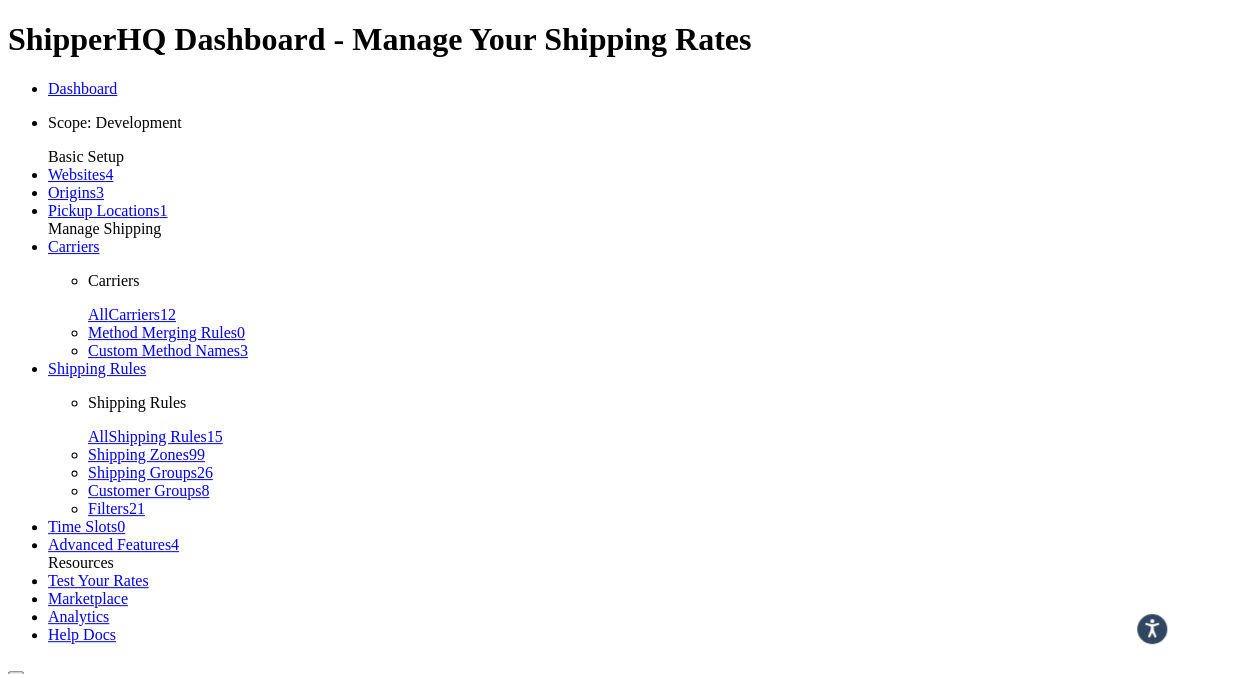 click on "Upgrade to enable more features" at bounding box center (117, 900) 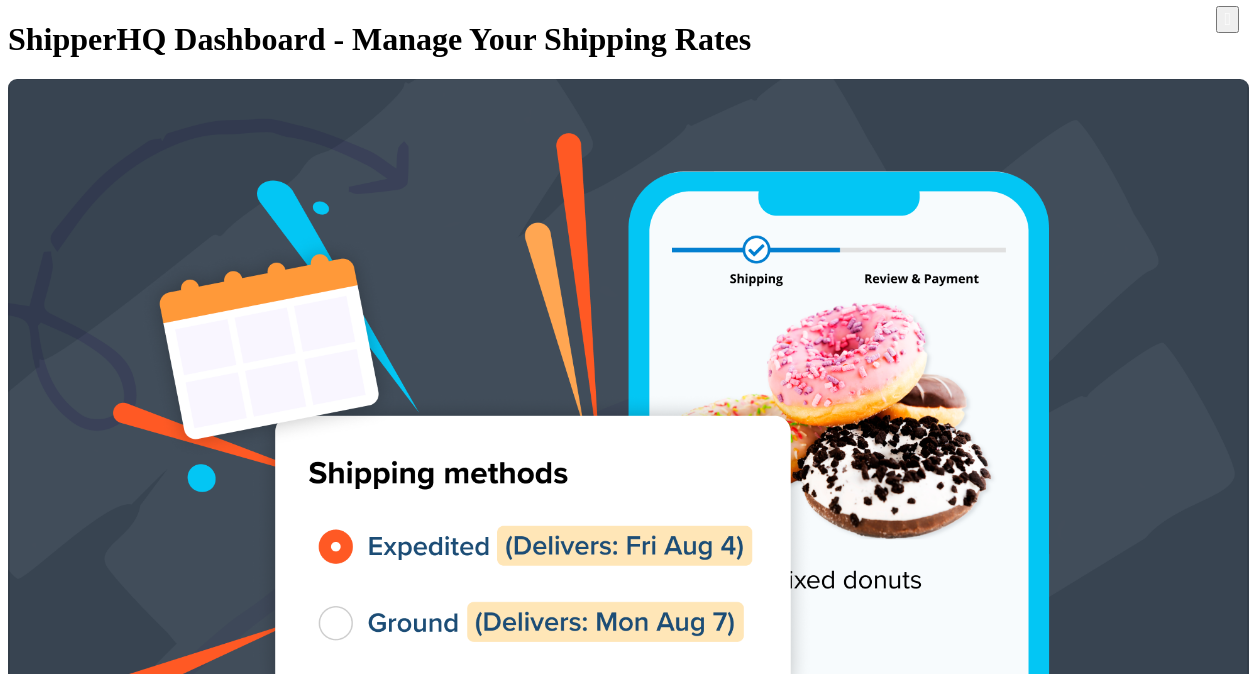 scroll, scrollTop: 0, scrollLeft: 0, axis: both 